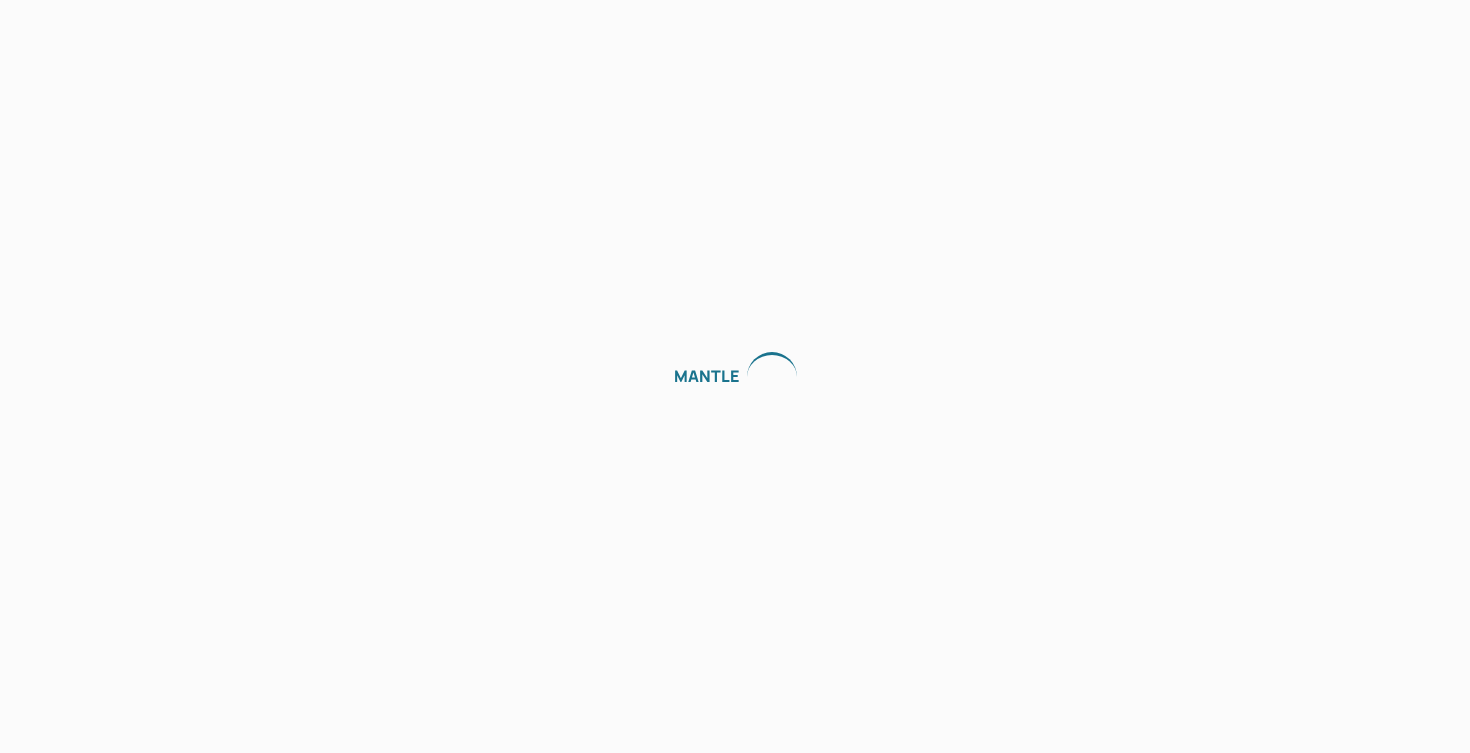 scroll, scrollTop: 0, scrollLeft: 0, axis: both 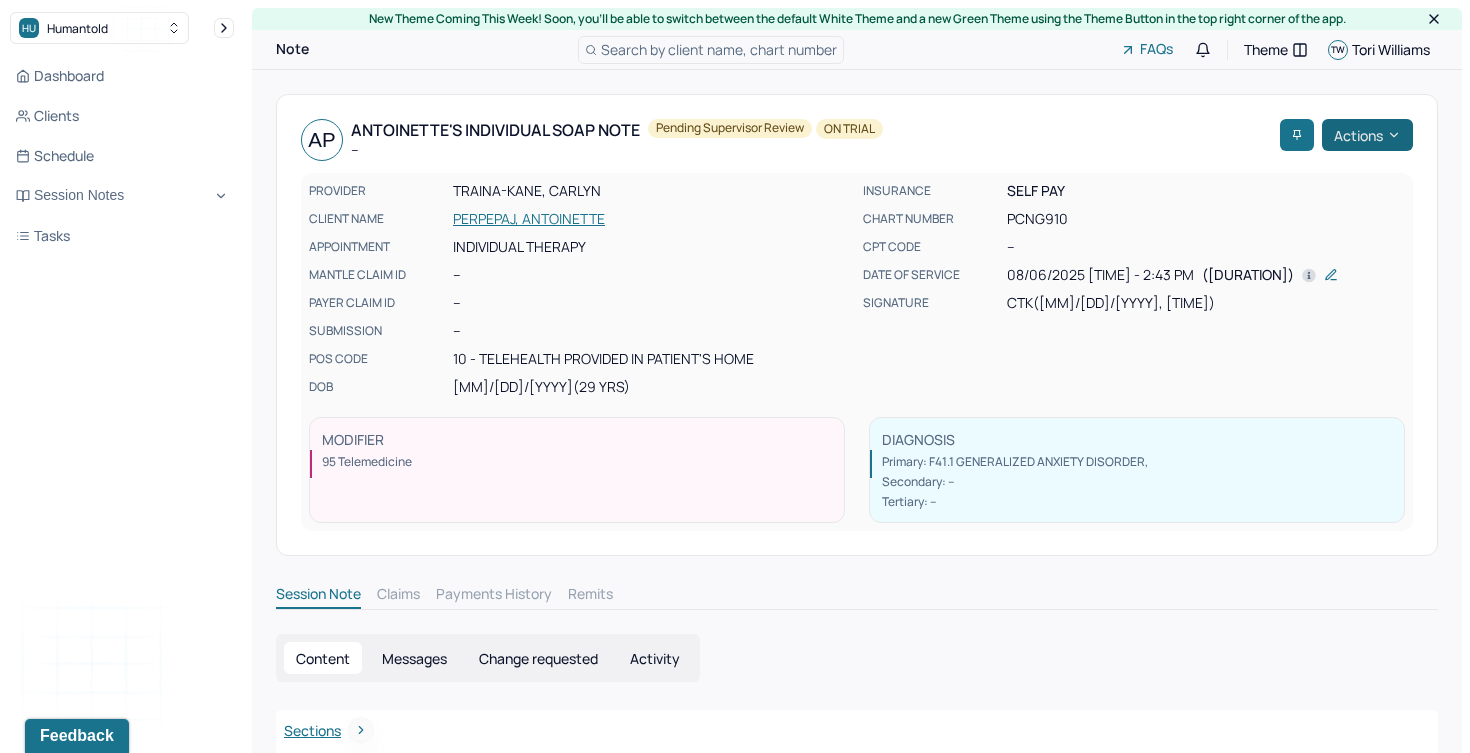 click on "Actions" at bounding box center (1367, 135) 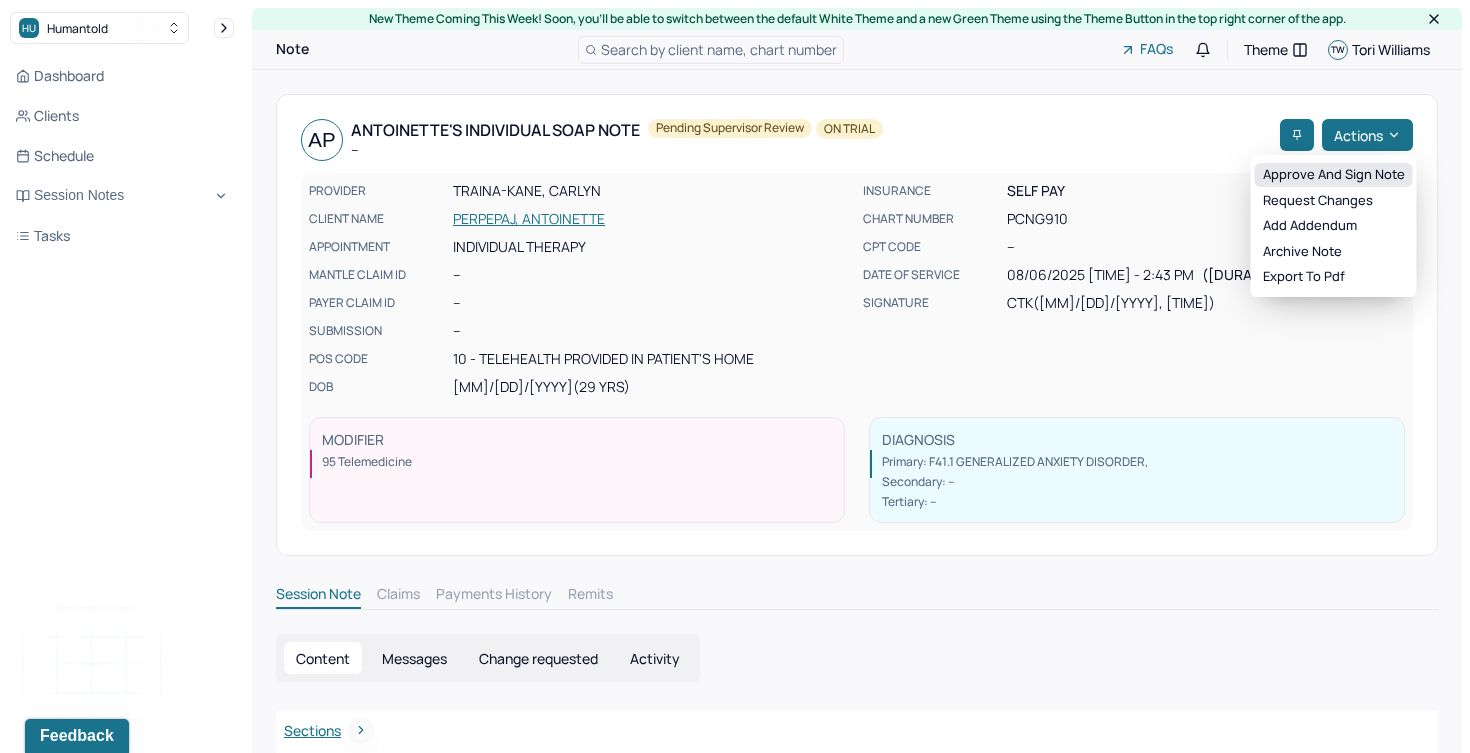 click on "Approve and sign note" at bounding box center (1334, 175) 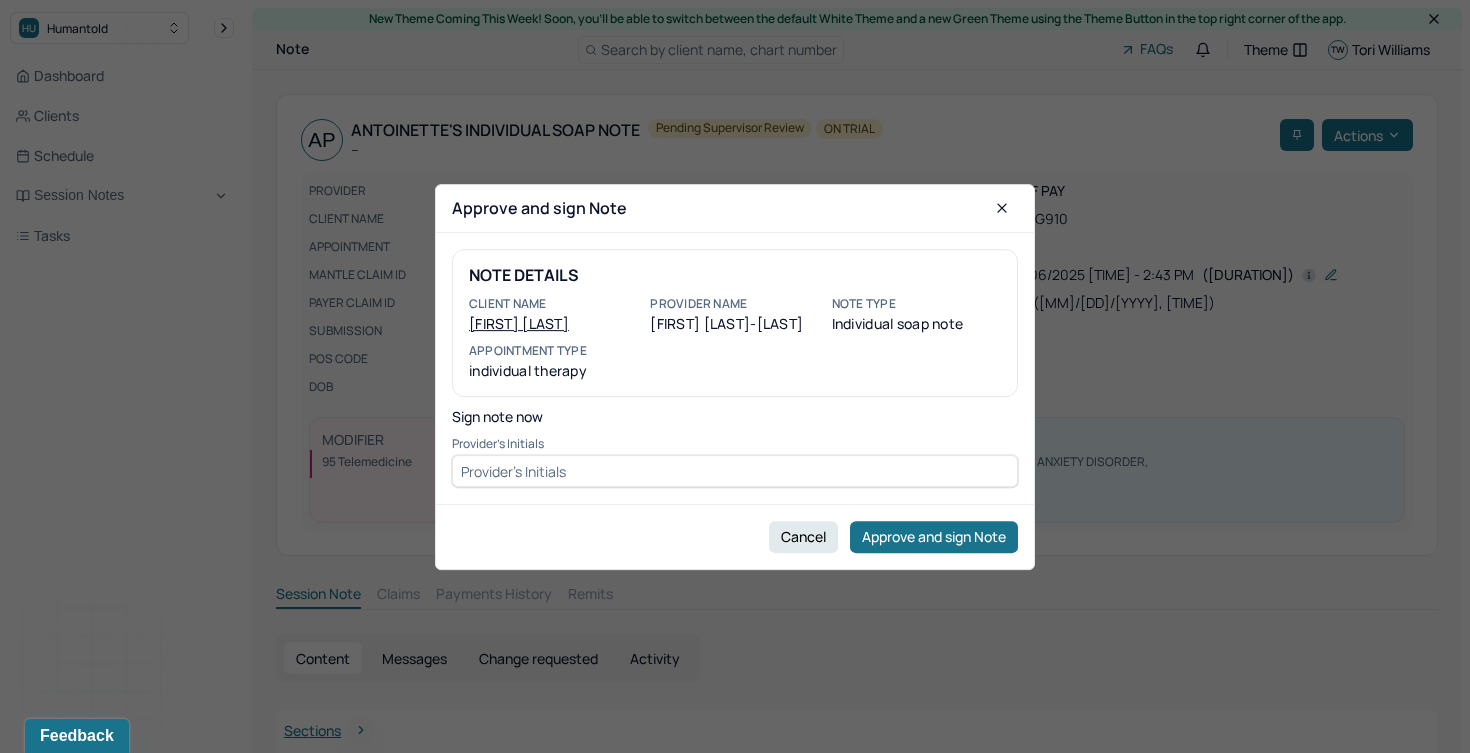 click at bounding box center [735, 471] 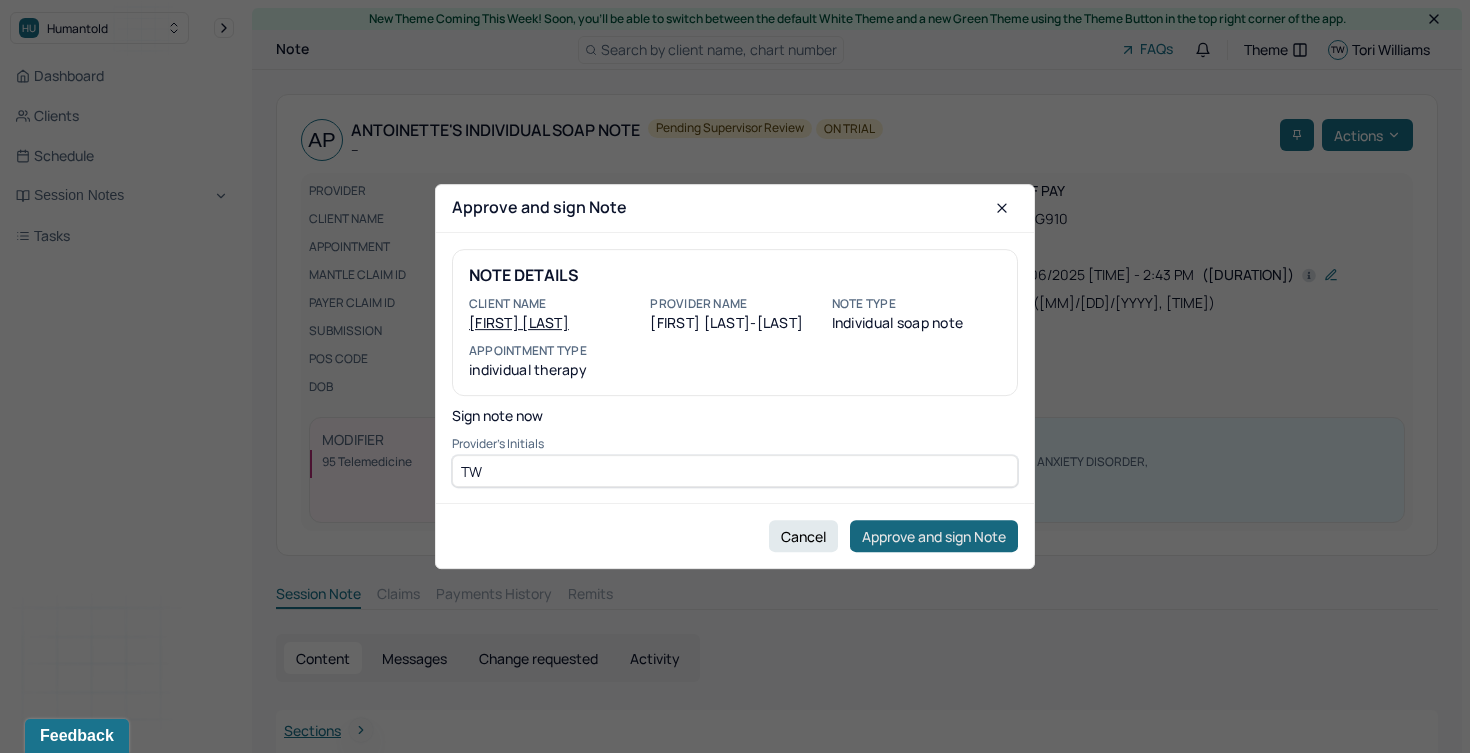 type on "TW" 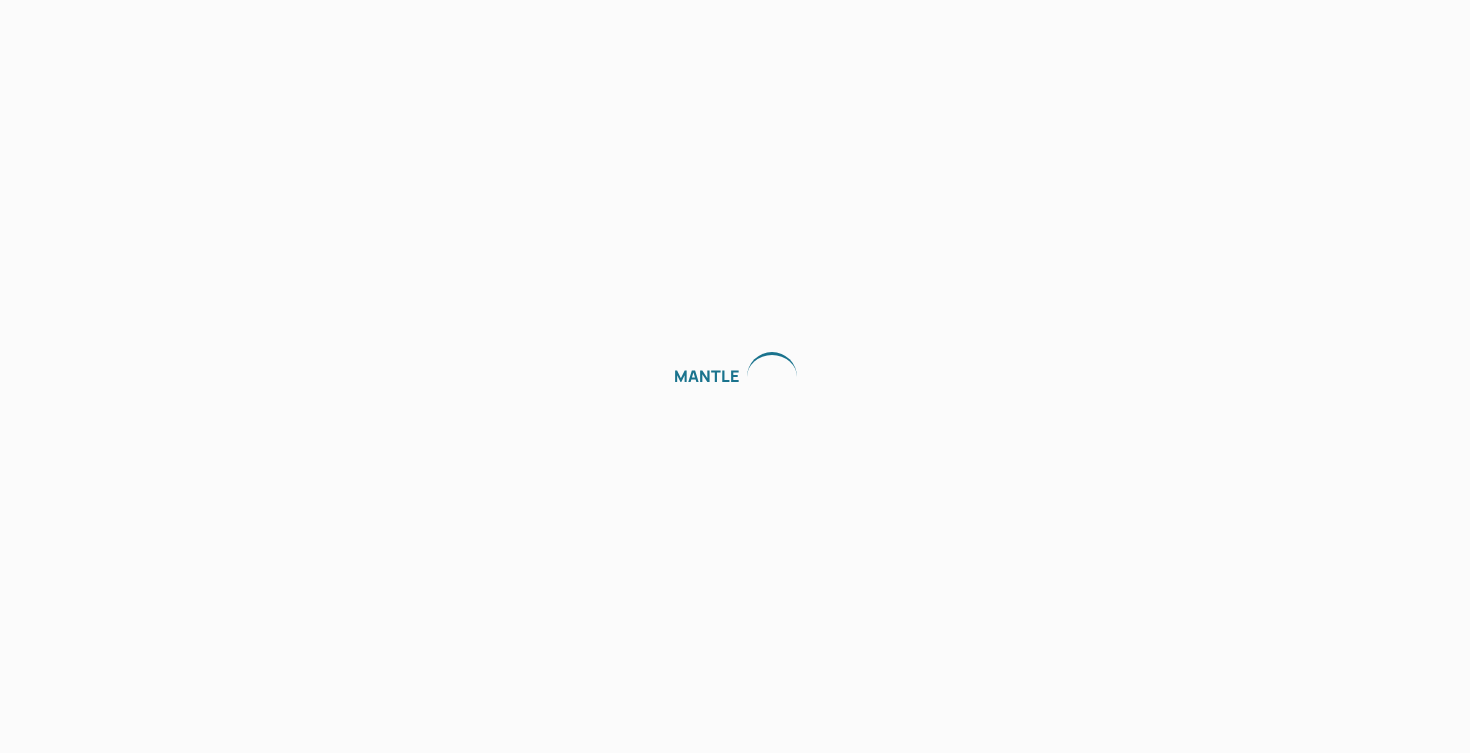scroll, scrollTop: 0, scrollLeft: 0, axis: both 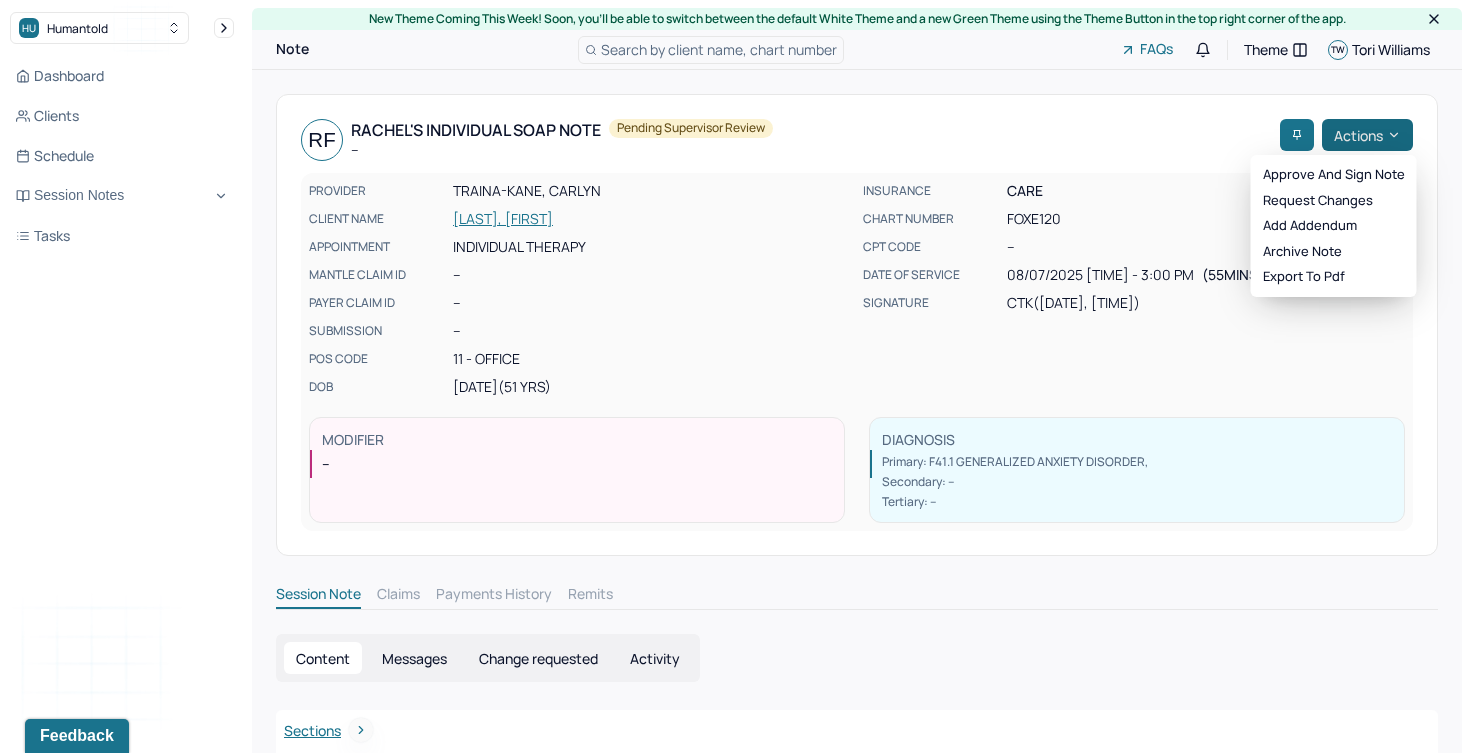 click on "Actions" at bounding box center (1367, 135) 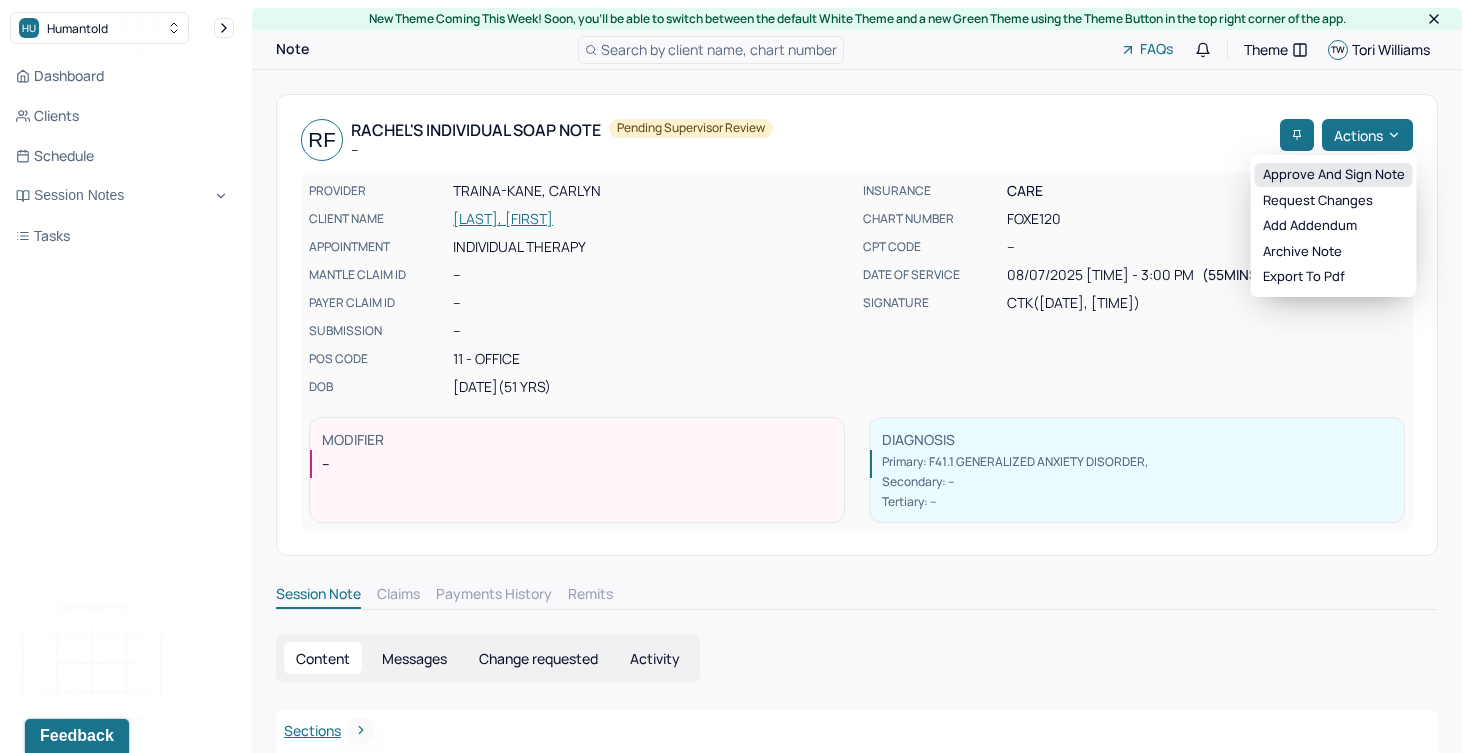click on "Approve and sign note" at bounding box center [1334, 175] 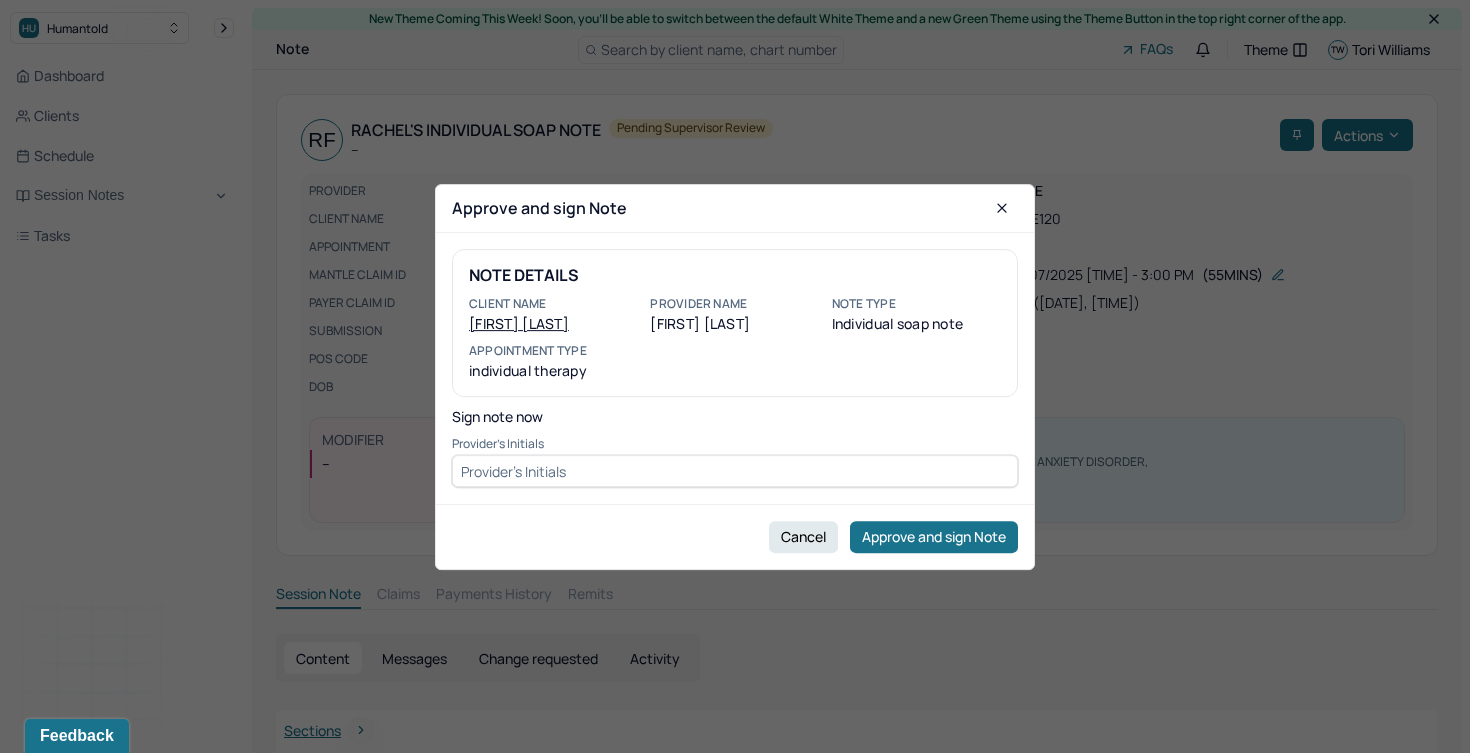 click at bounding box center (735, 471) 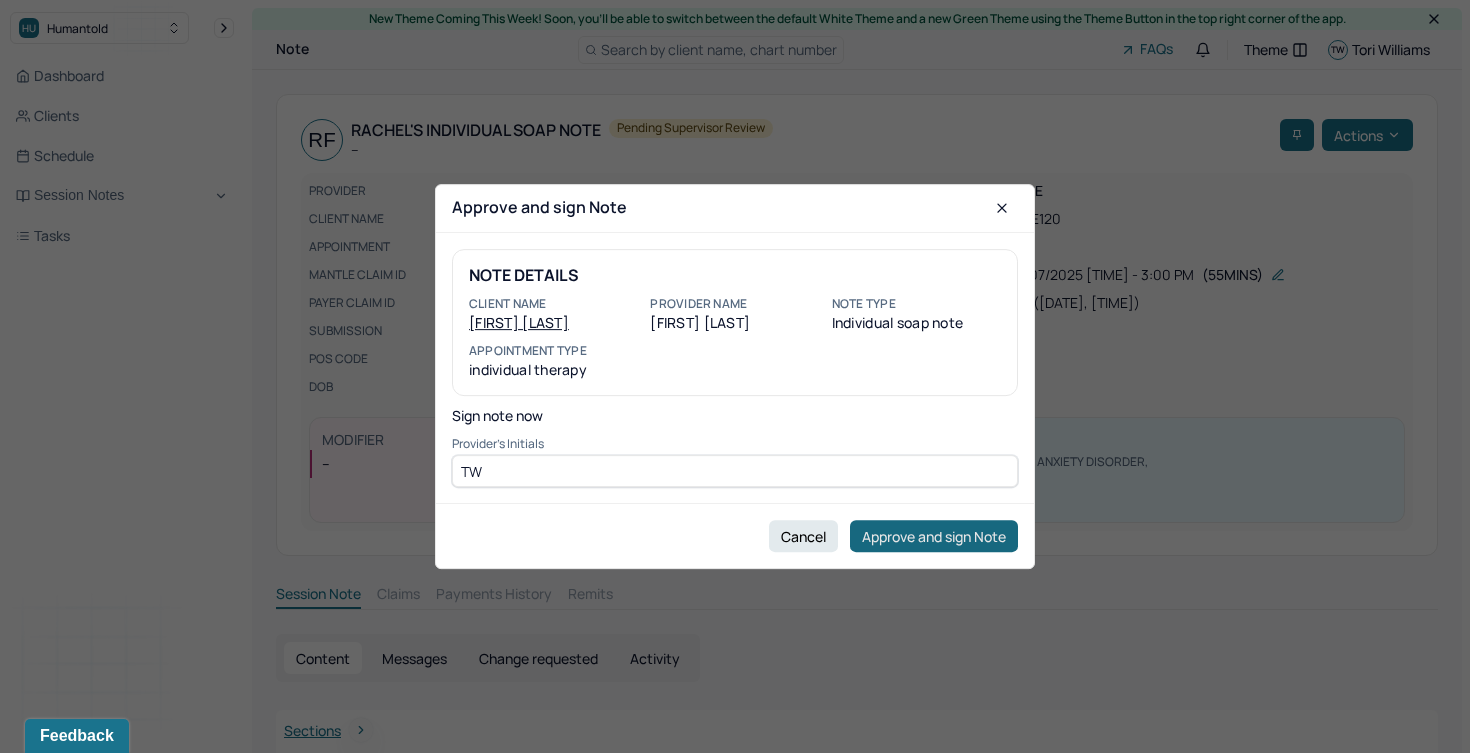 type on "TW" 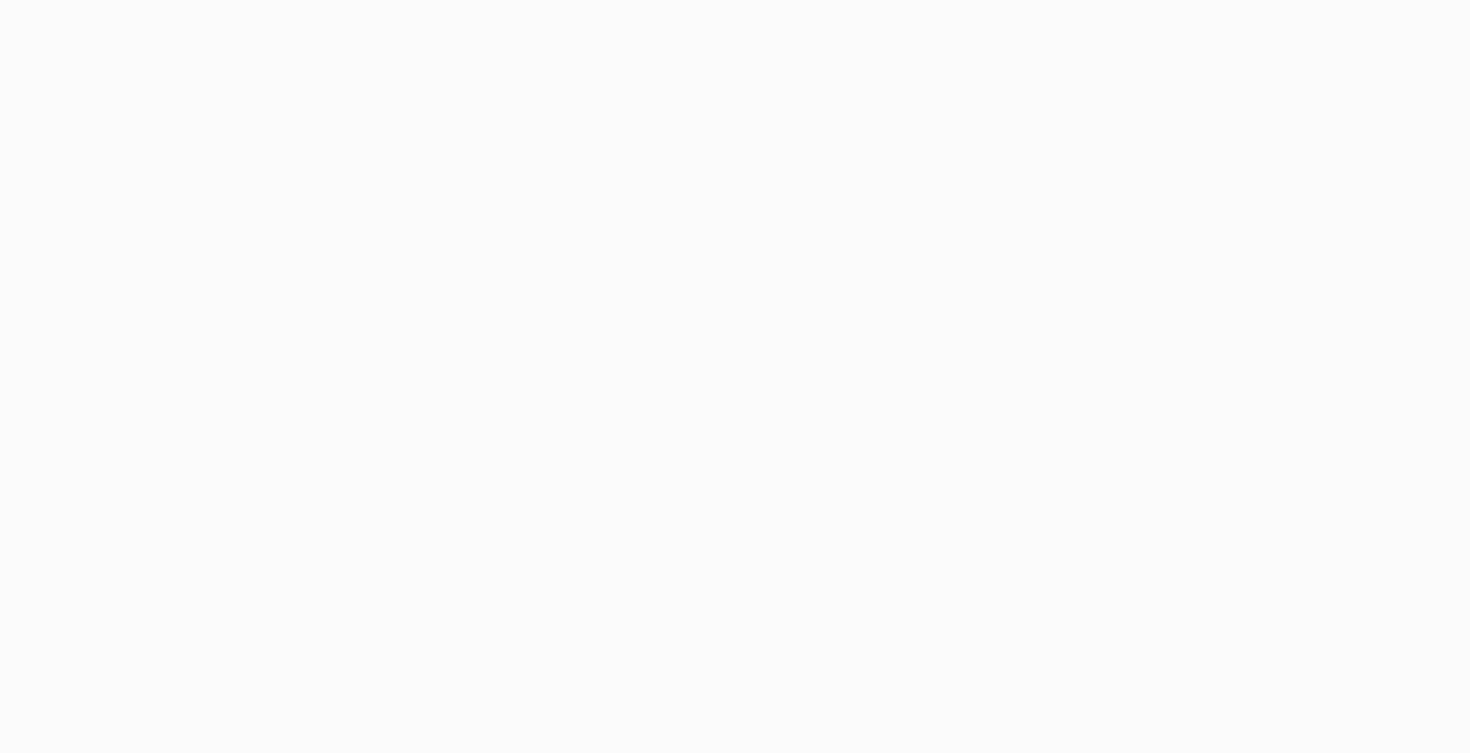 scroll, scrollTop: 0, scrollLeft: 0, axis: both 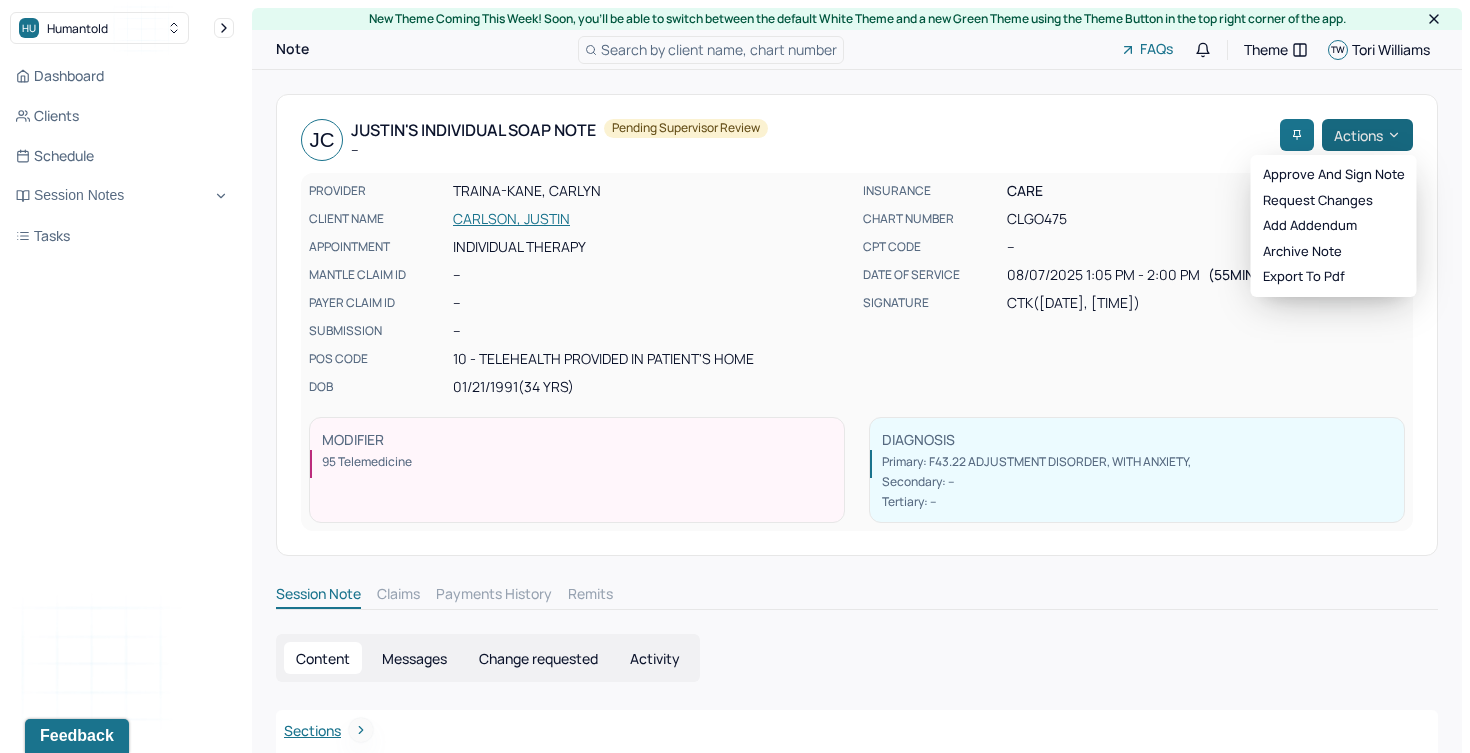 click on "Actions" at bounding box center [1367, 135] 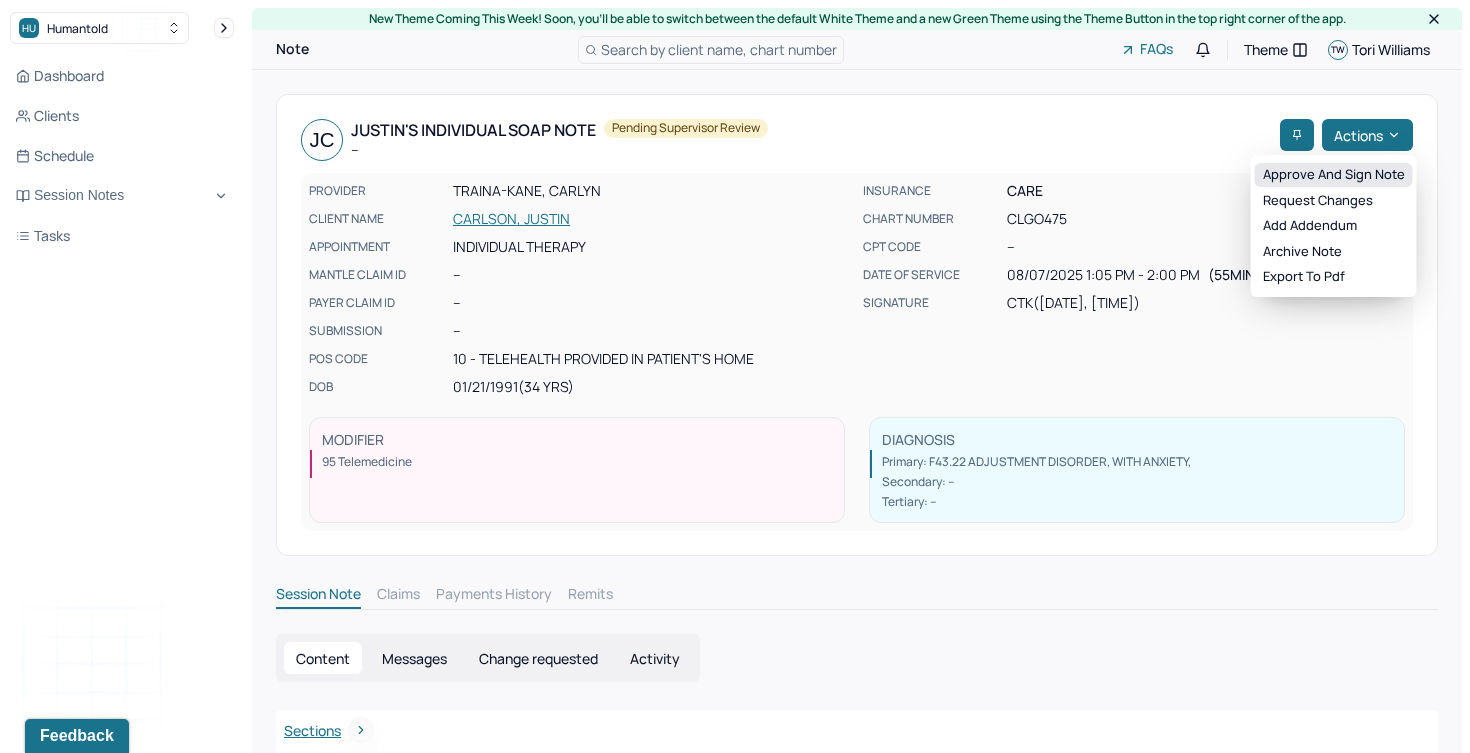 click on "Approve and sign note" at bounding box center (1334, 175) 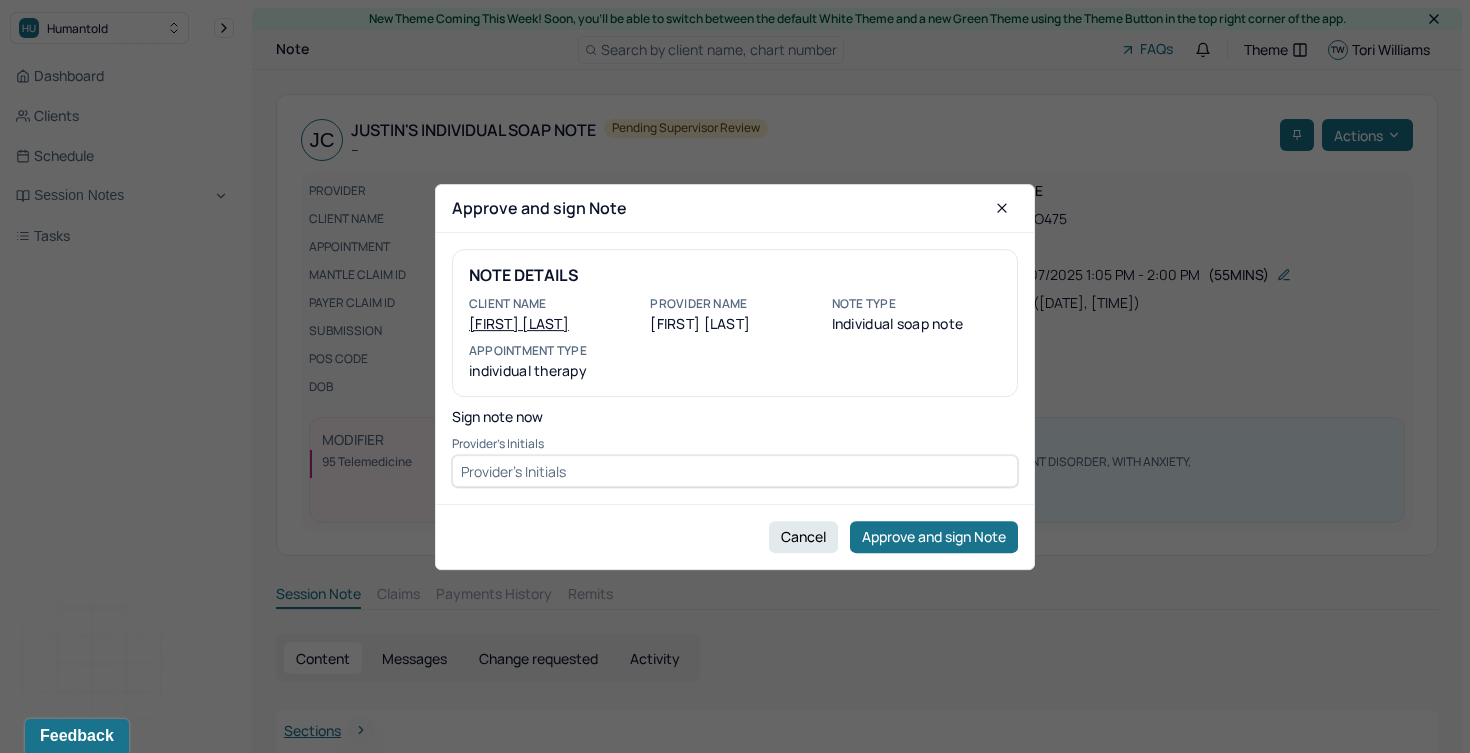 click at bounding box center (735, 471) 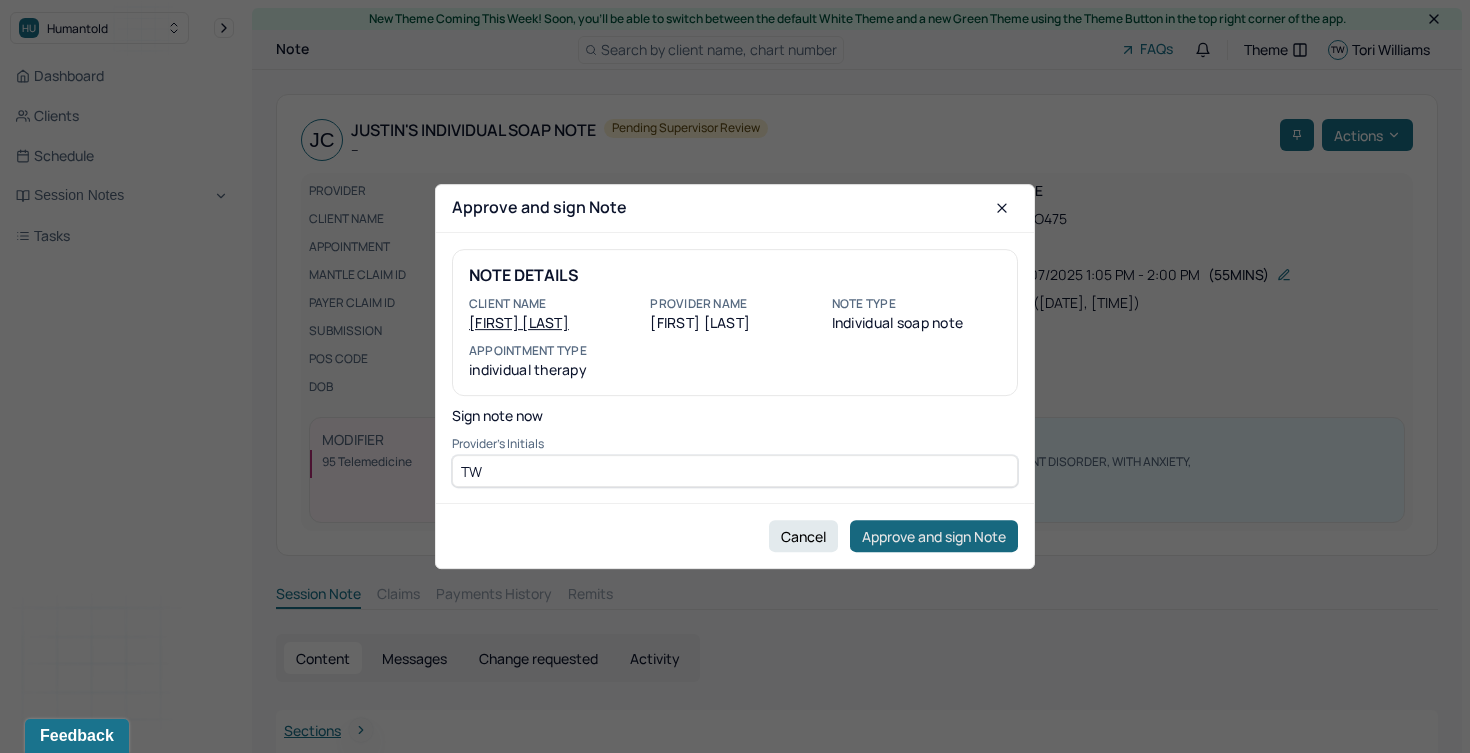 type on "TW" 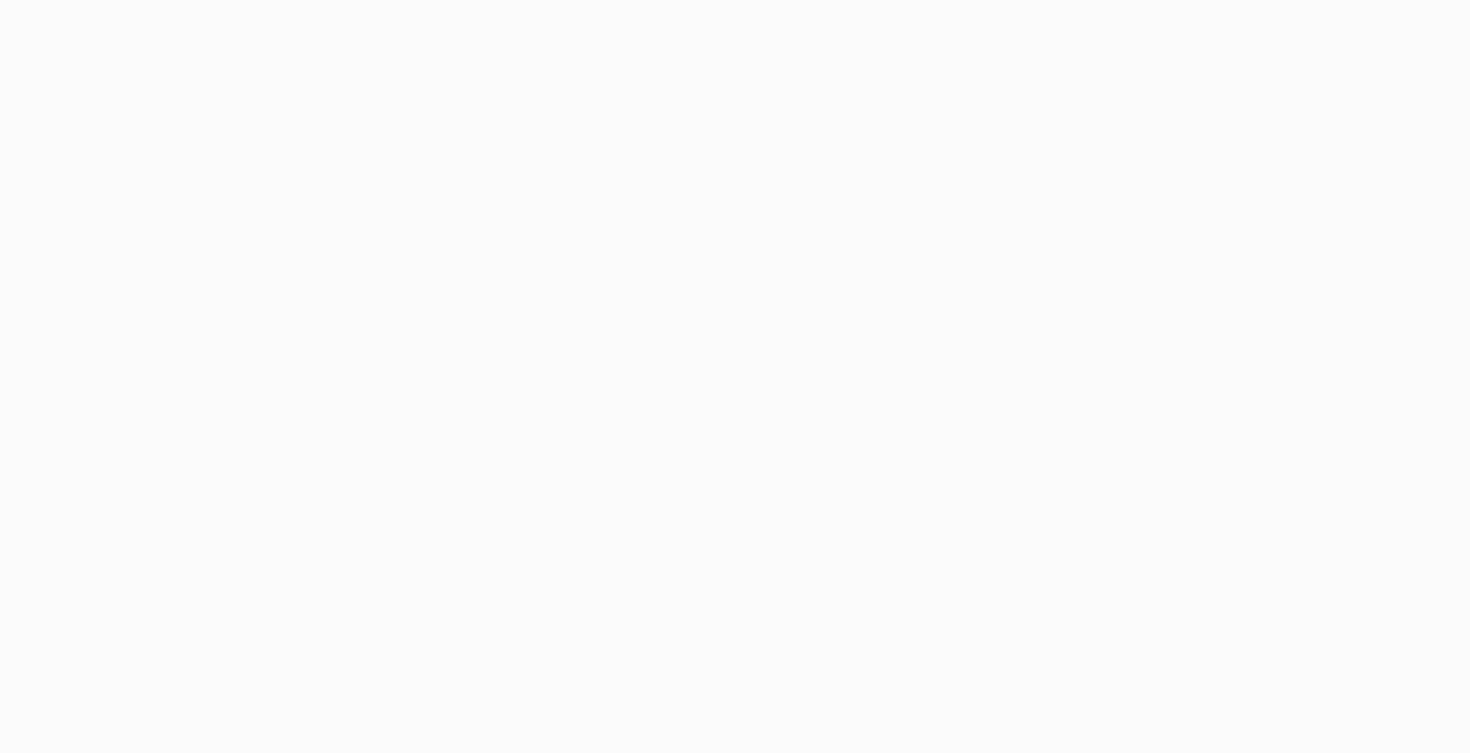 scroll, scrollTop: 0, scrollLeft: 0, axis: both 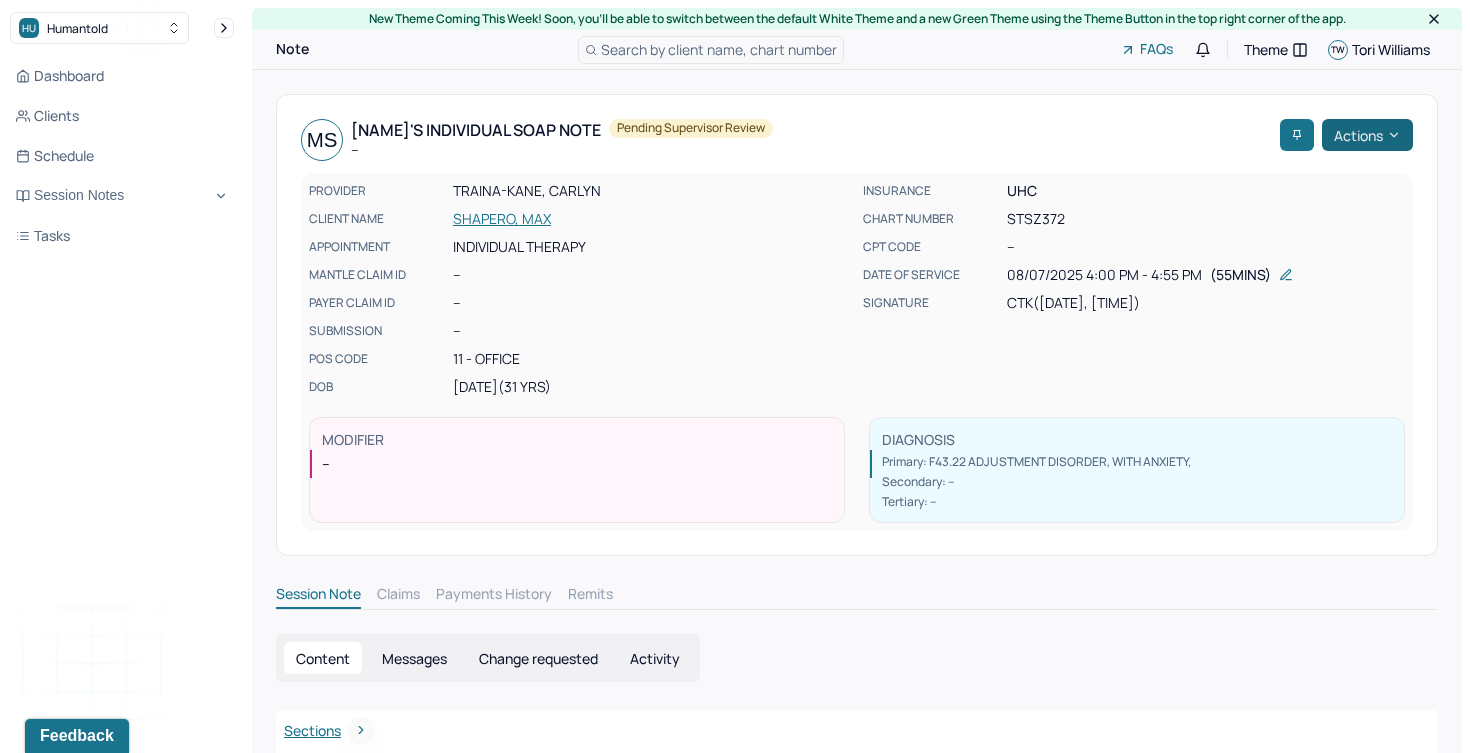 click on "Actions" at bounding box center (1367, 135) 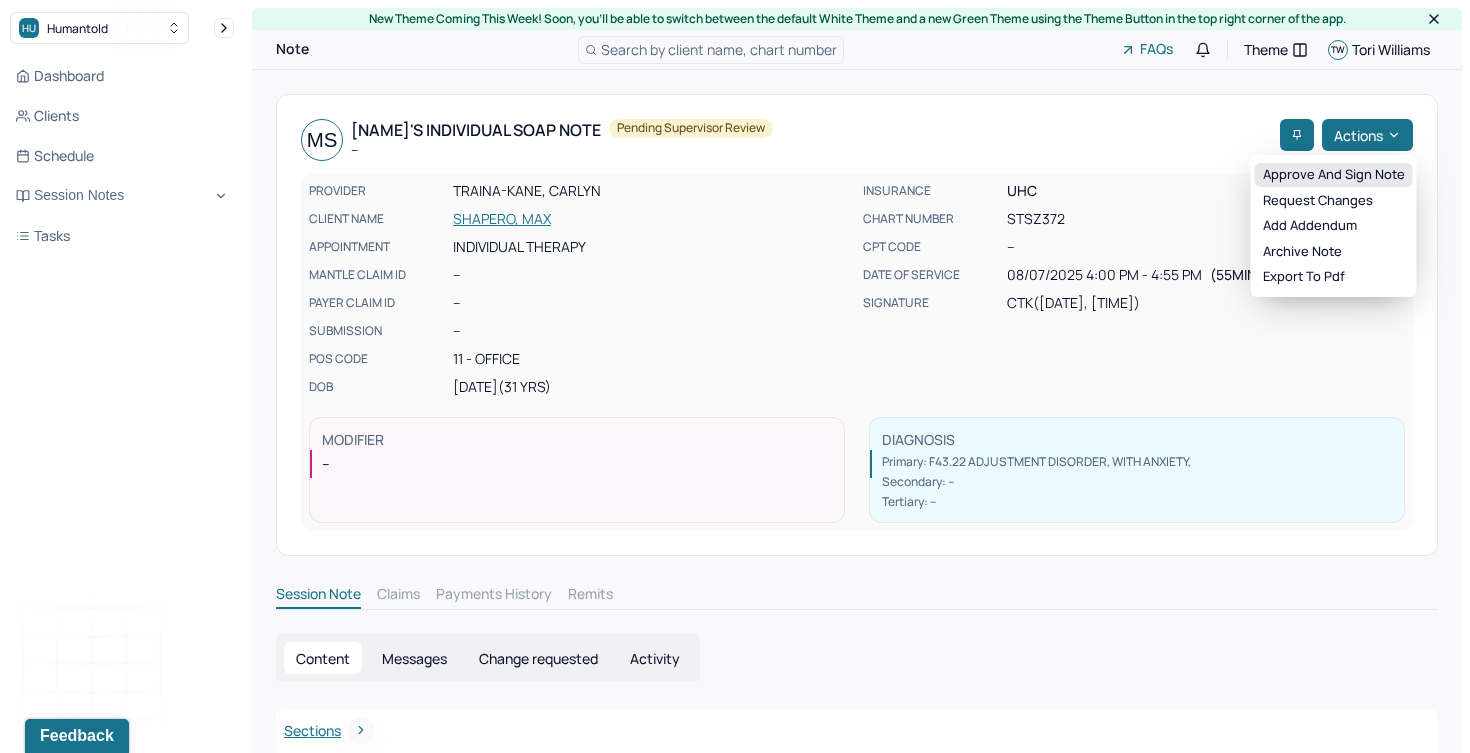 click on "Approve and sign note" at bounding box center (1334, 175) 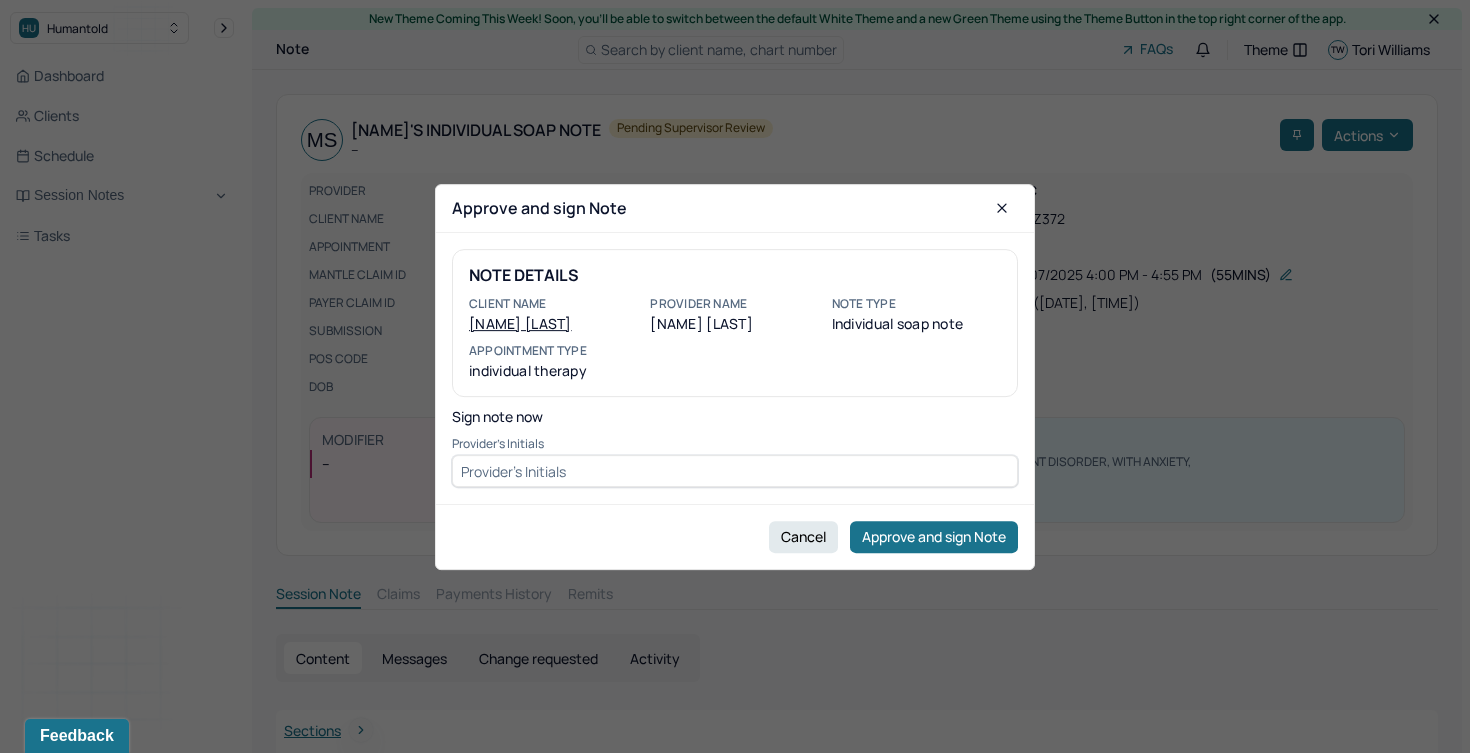 click at bounding box center (735, 471) 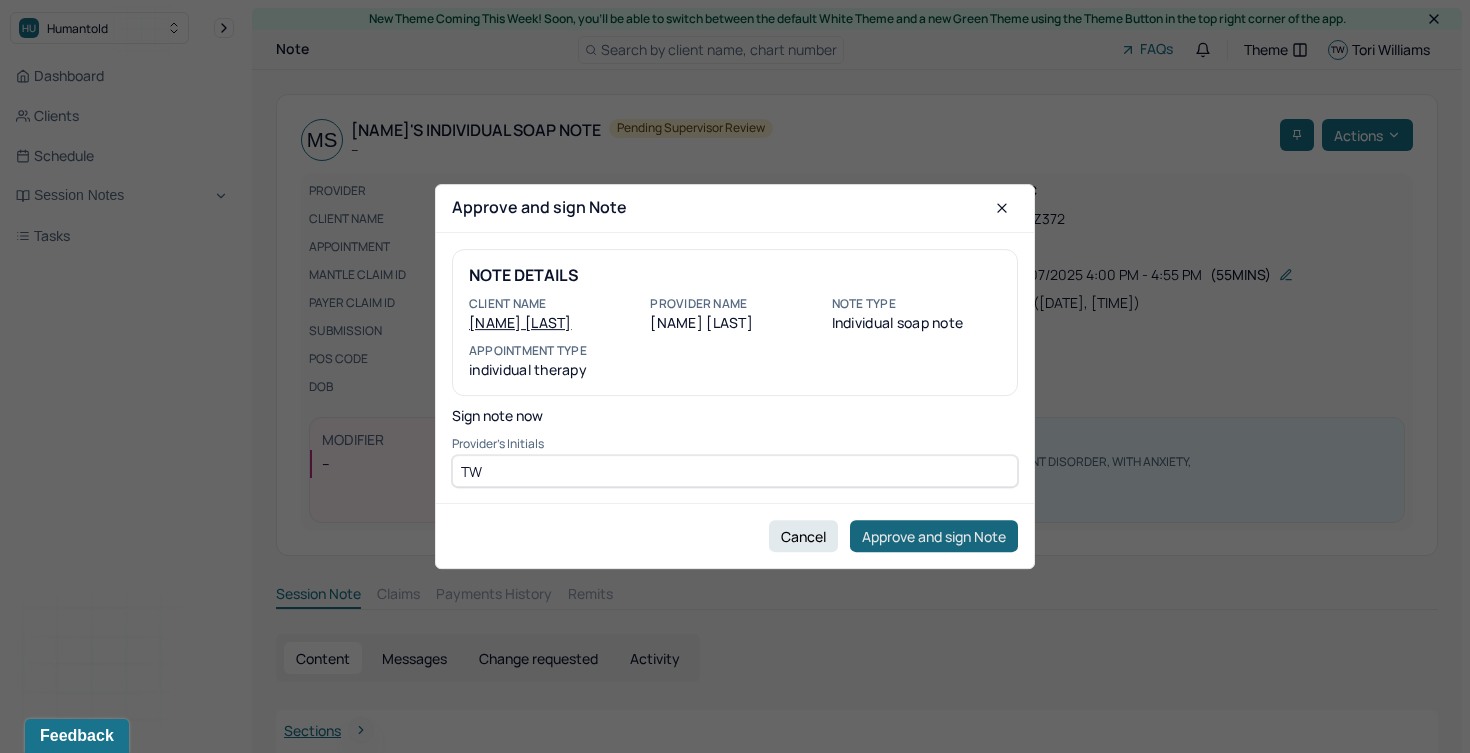 type on "TW" 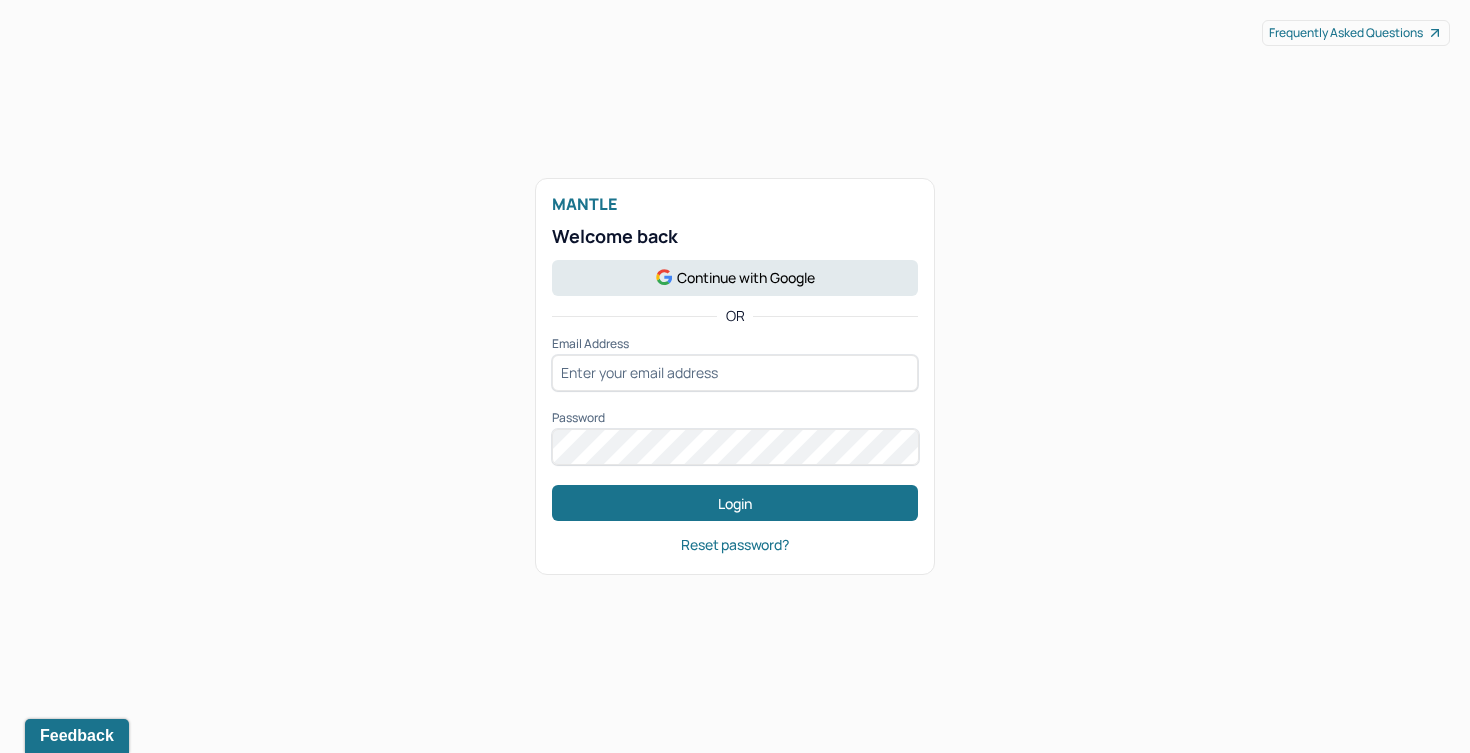 scroll, scrollTop: 0, scrollLeft: 0, axis: both 